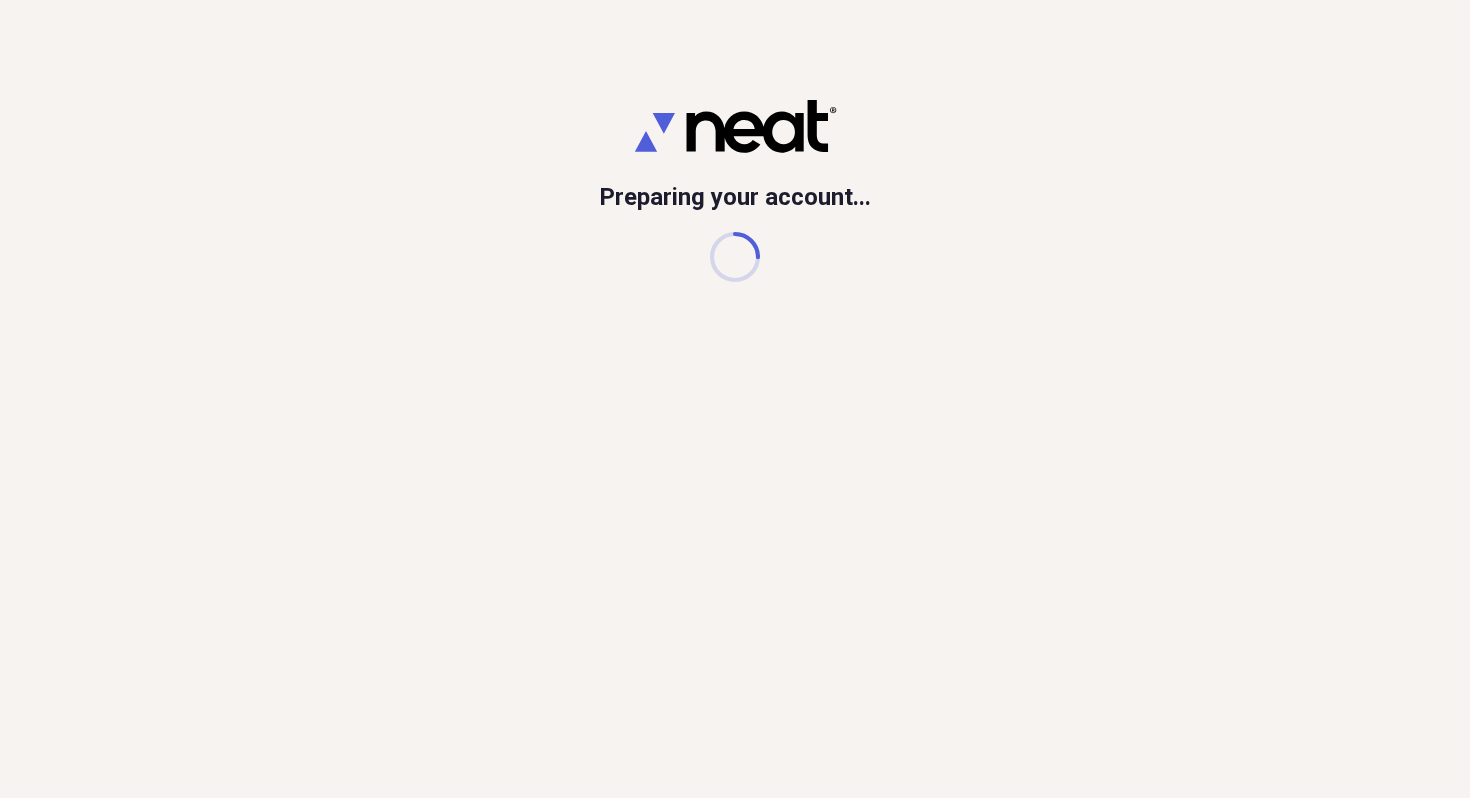 scroll, scrollTop: 0, scrollLeft: 0, axis: both 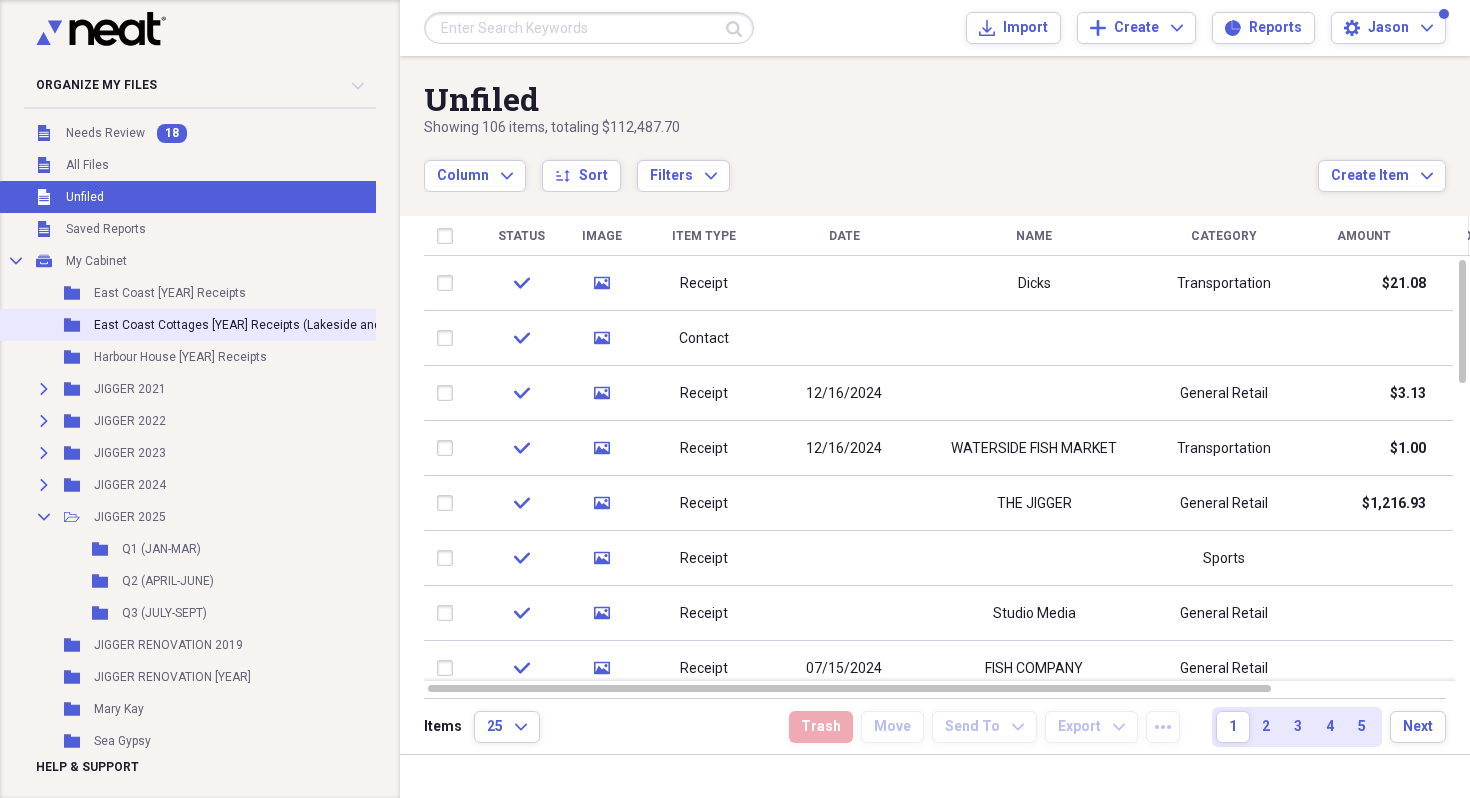 click on "East Coast Cottages [YEAR] Receipts (Lakeside and Horsechops)" at bounding box center [274, 325] 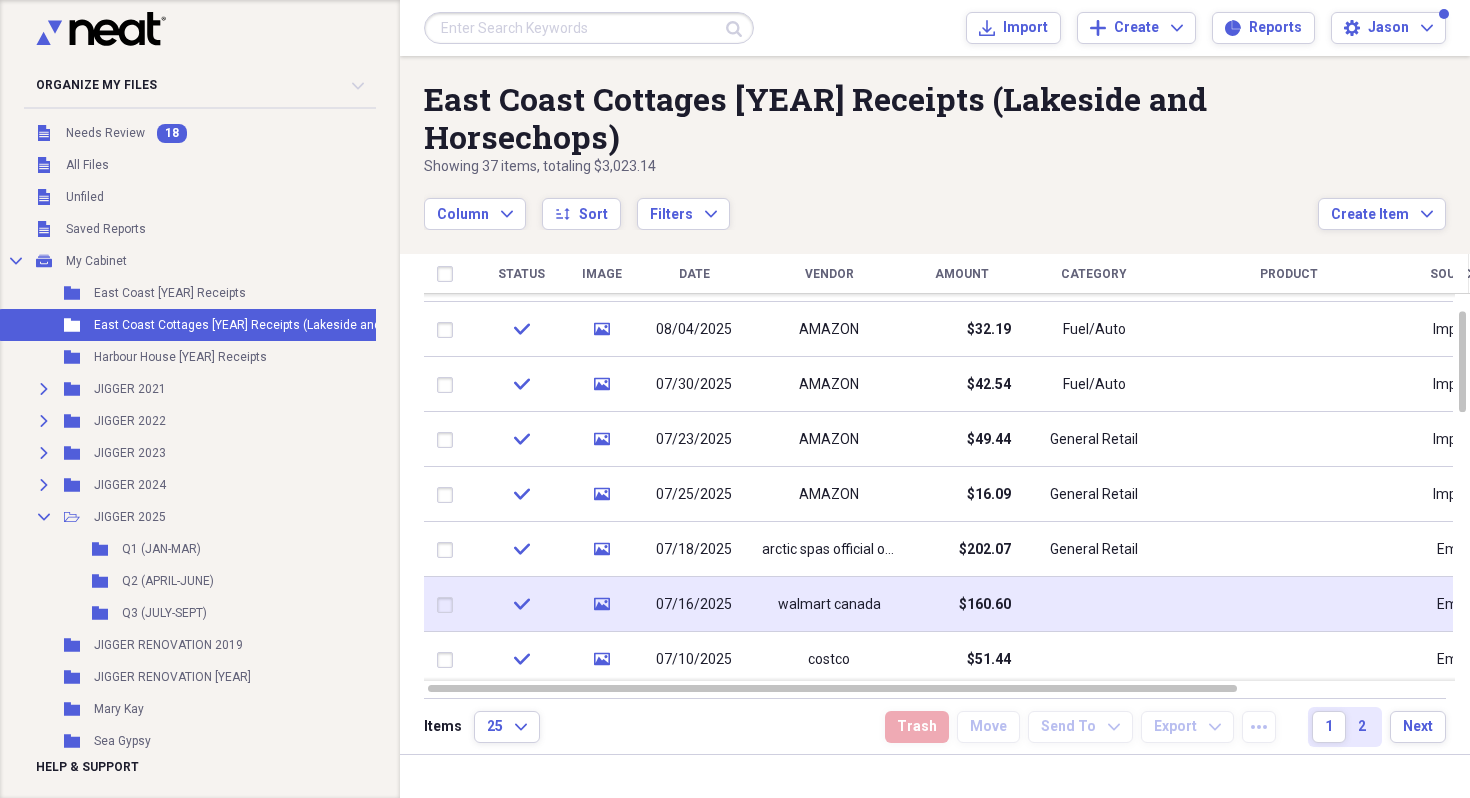 click on "$160.60" at bounding box center [961, 604] 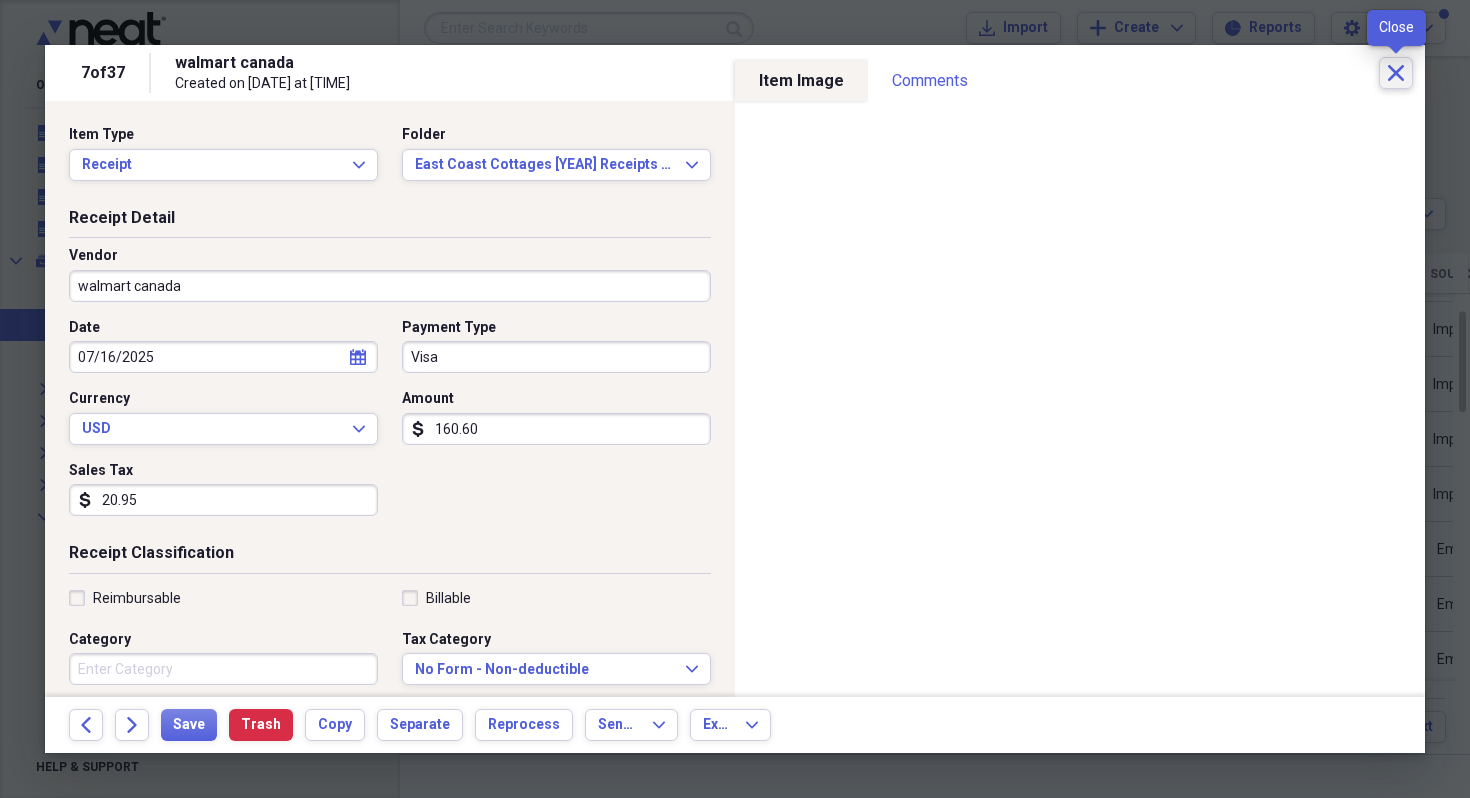 click on "Close" 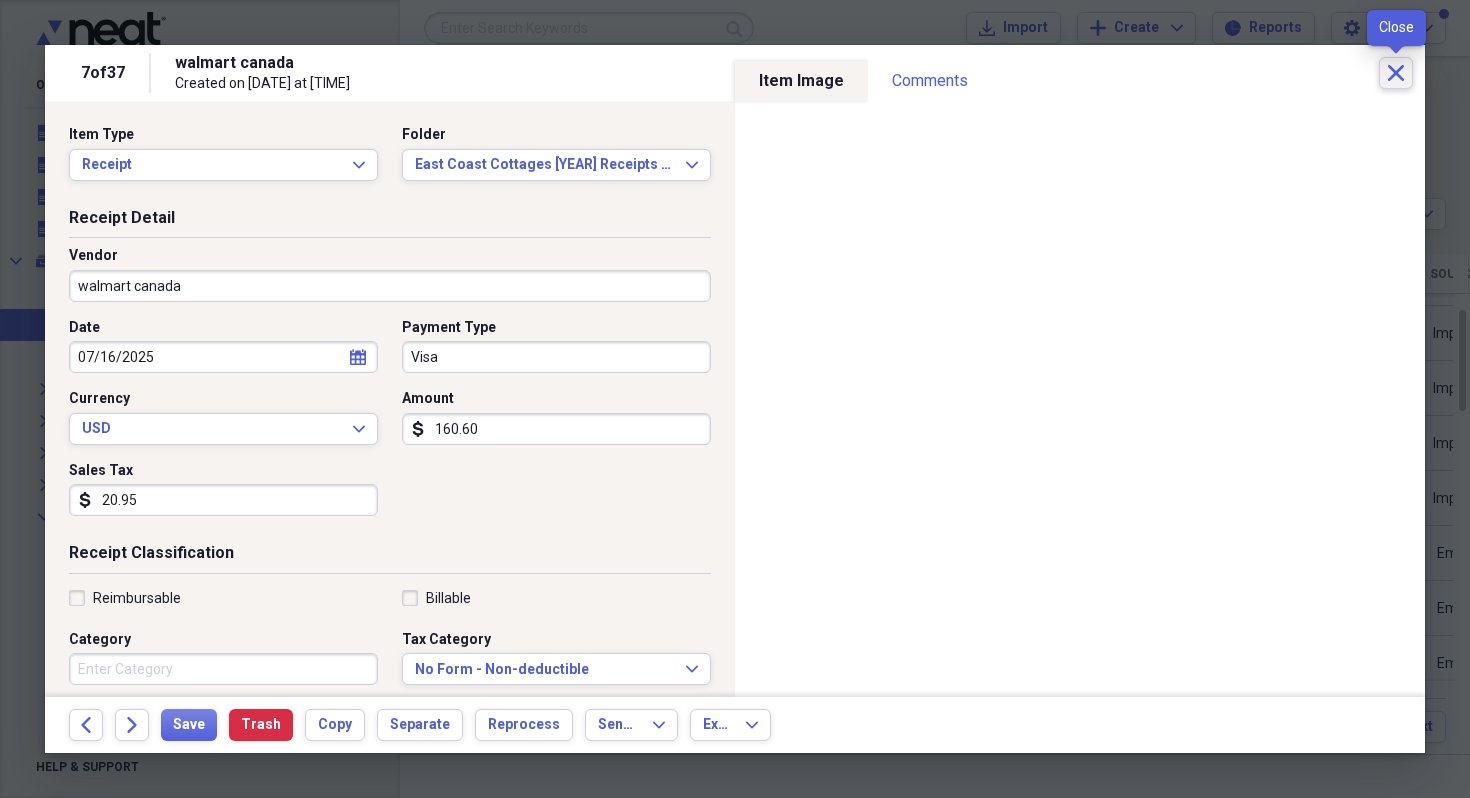 click on "Close" at bounding box center (1396, 73) 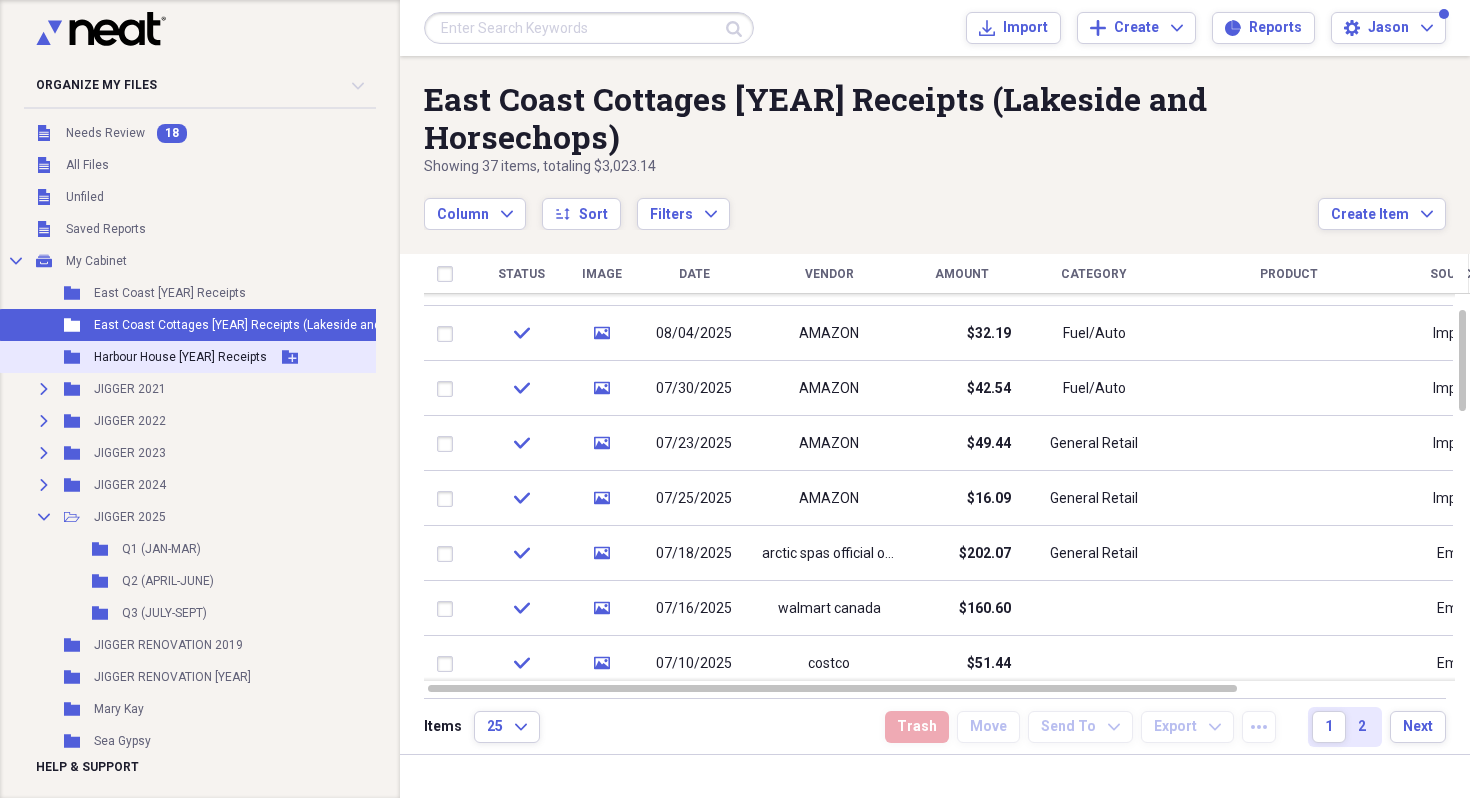 click on "Harbour House [YEAR] Receipts" at bounding box center (180, 357) 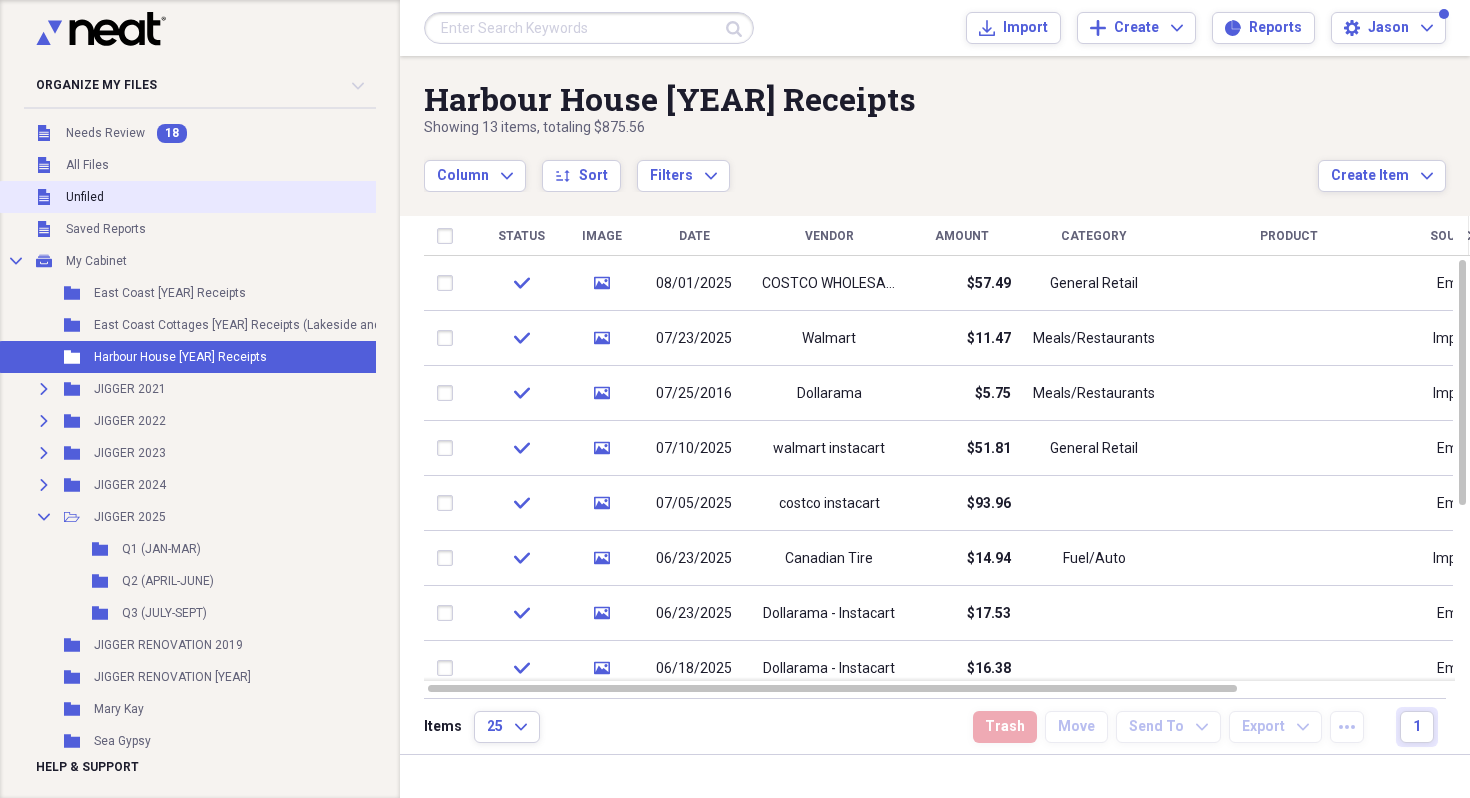 click on "Unfiled Unfiled" at bounding box center [258, 197] 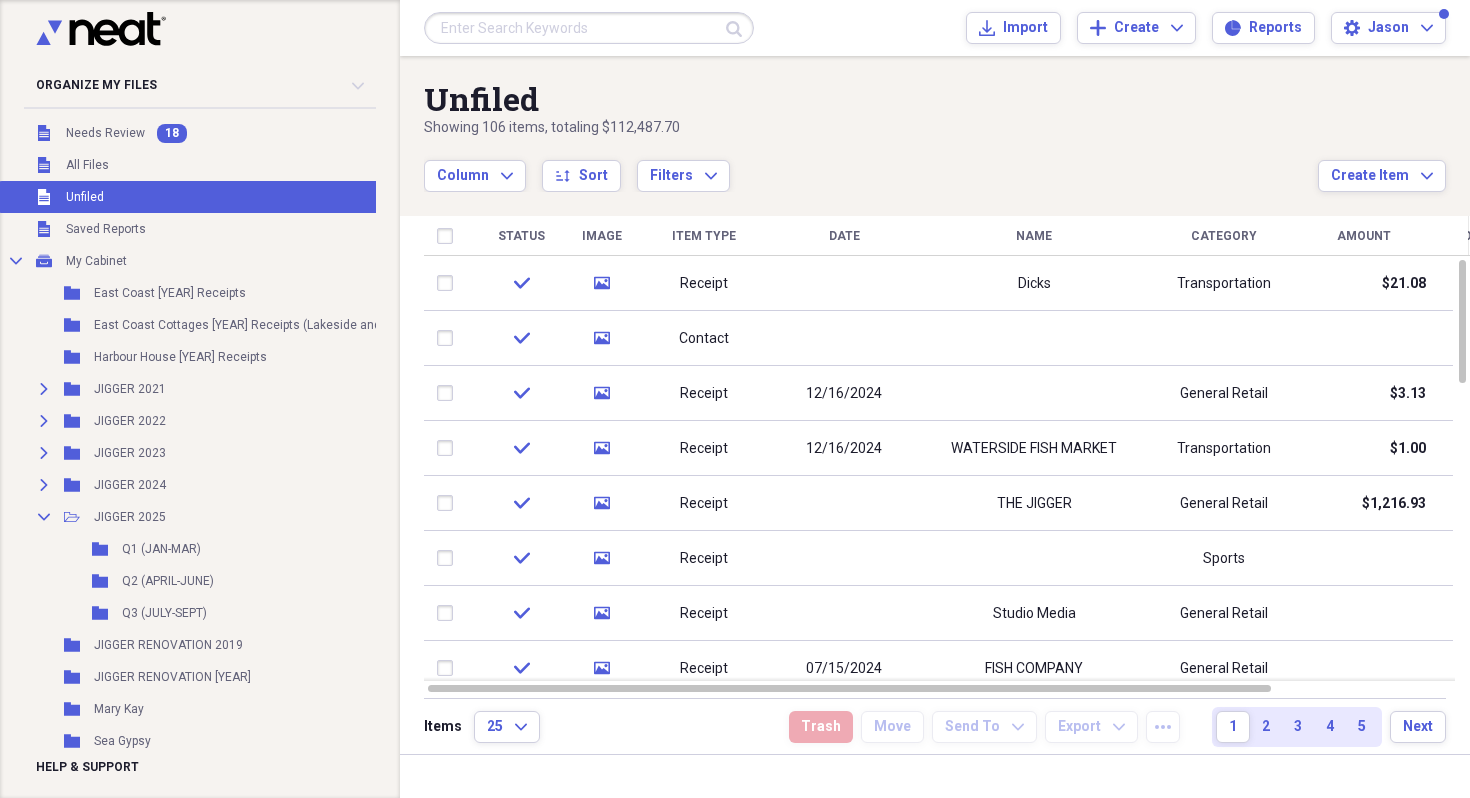 click on "Unfiled Unfiled" at bounding box center [258, 197] 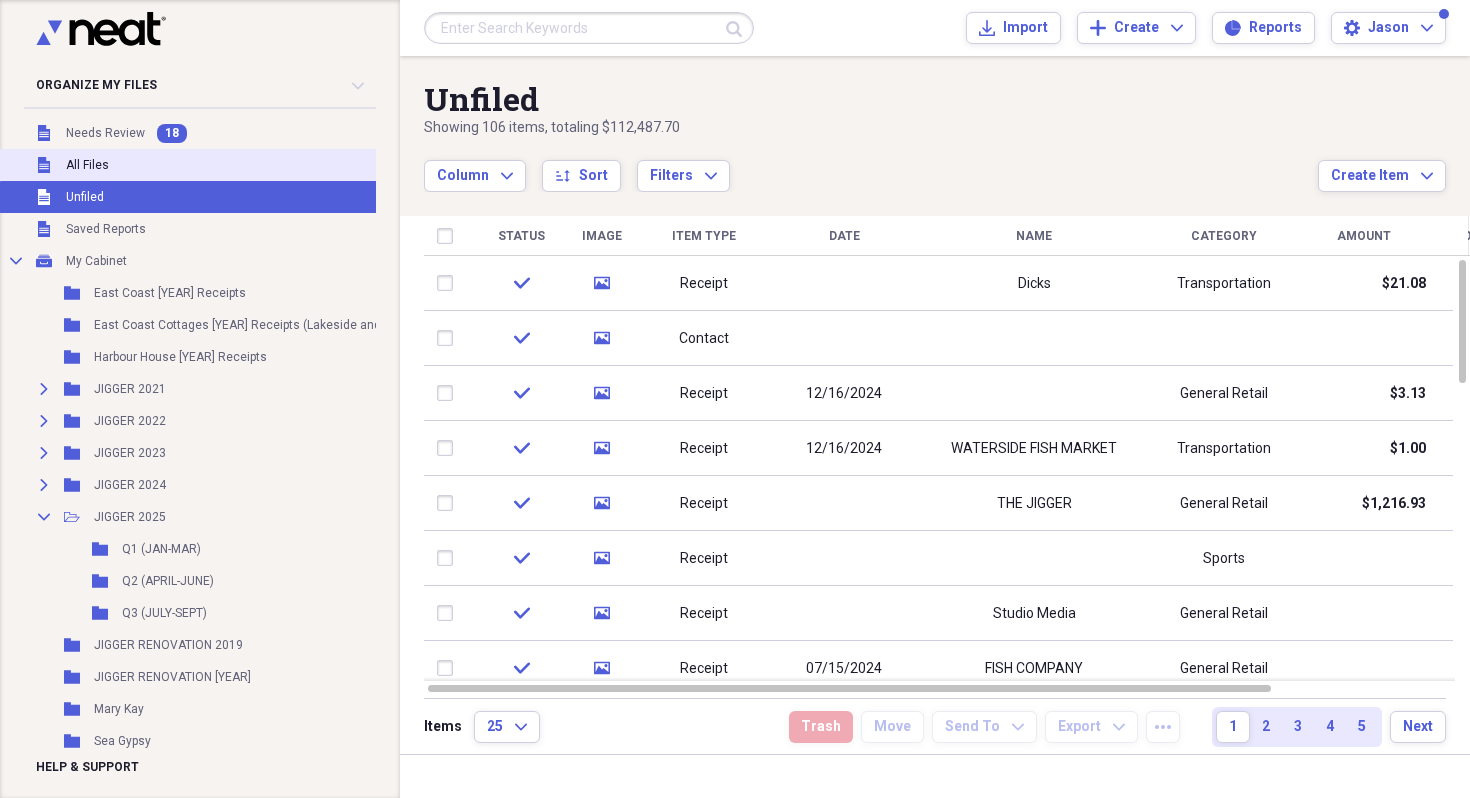 click on "All Files" at bounding box center [87, 165] 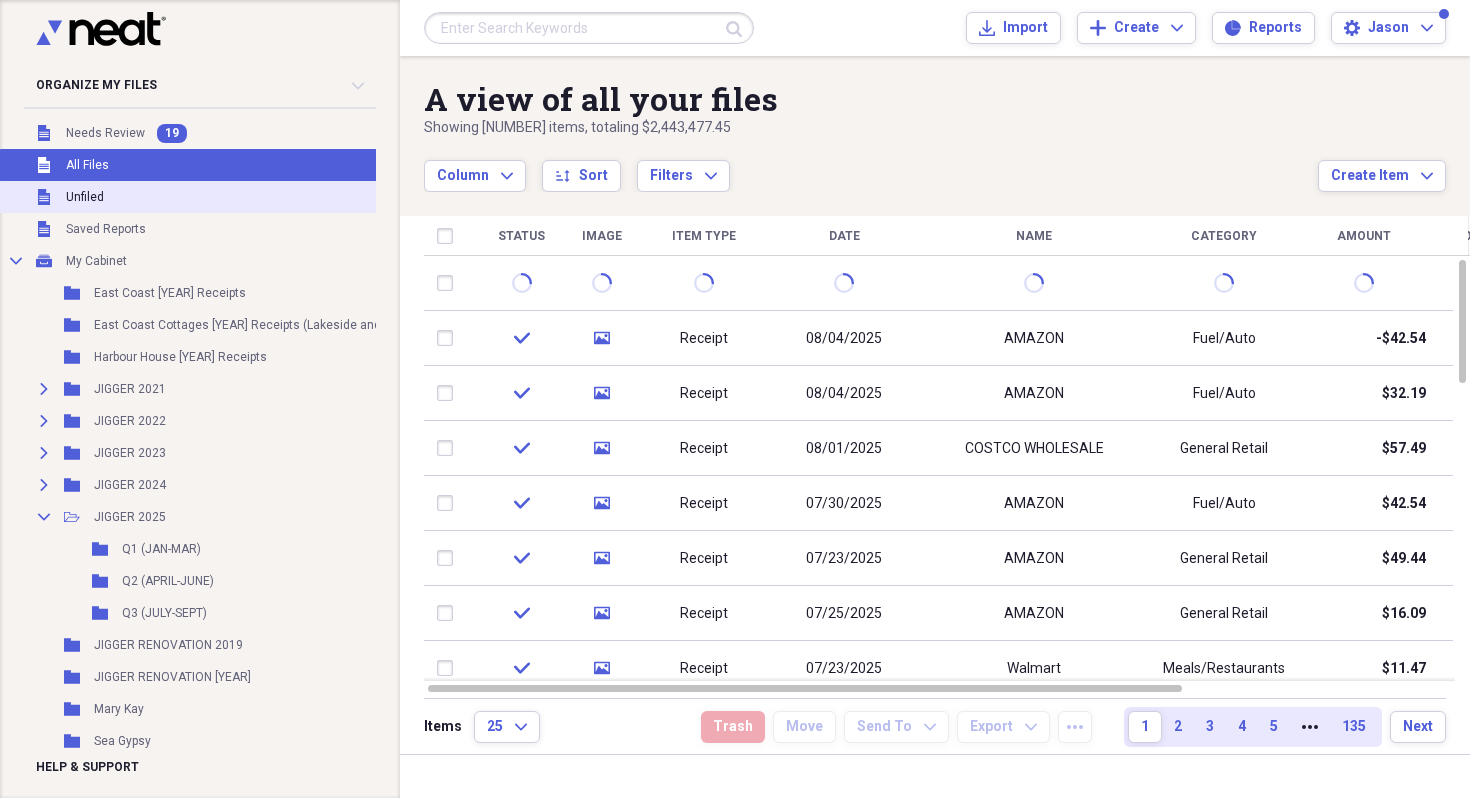 click on "Unfiled" at bounding box center (85, 197) 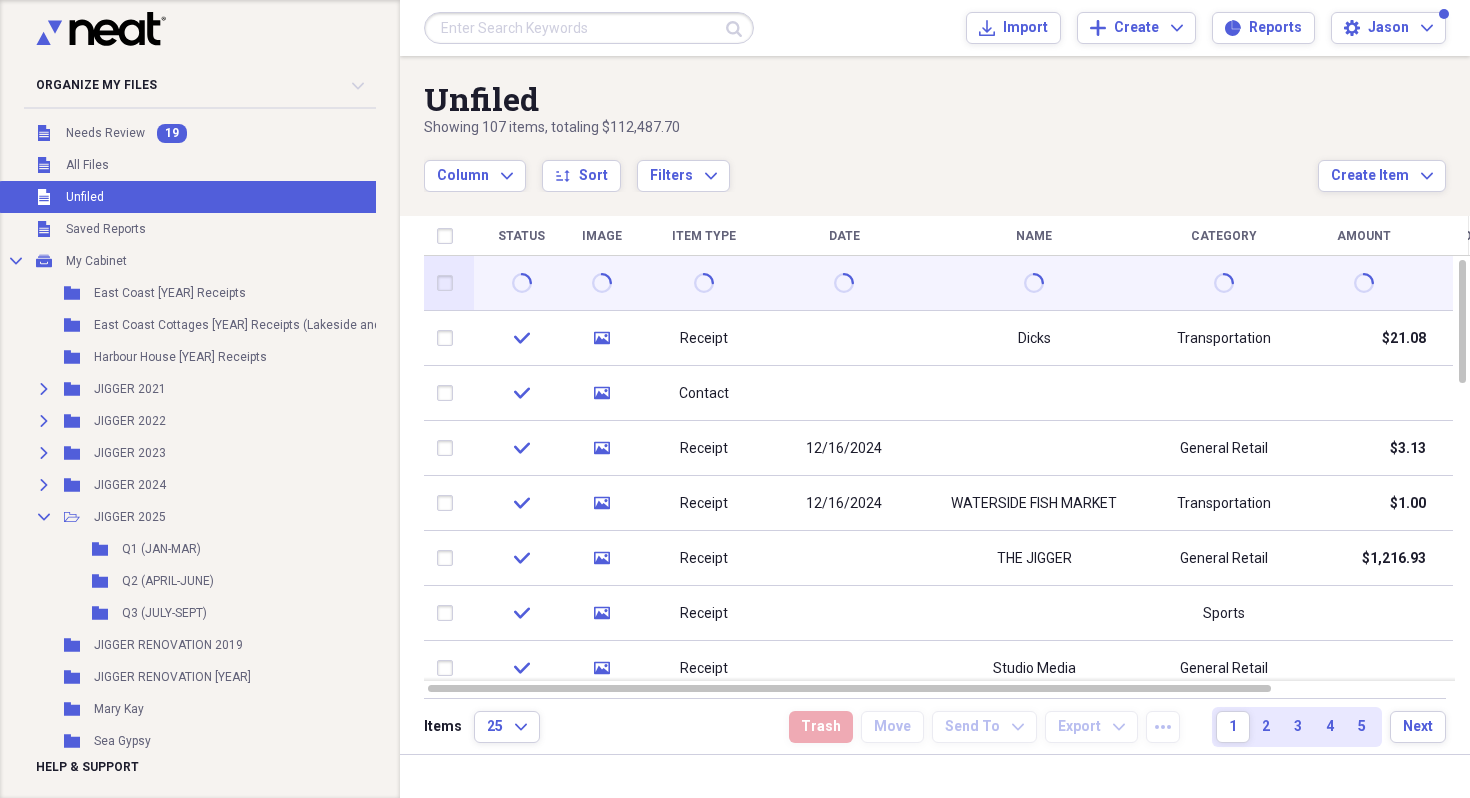 click at bounding box center (704, 283) 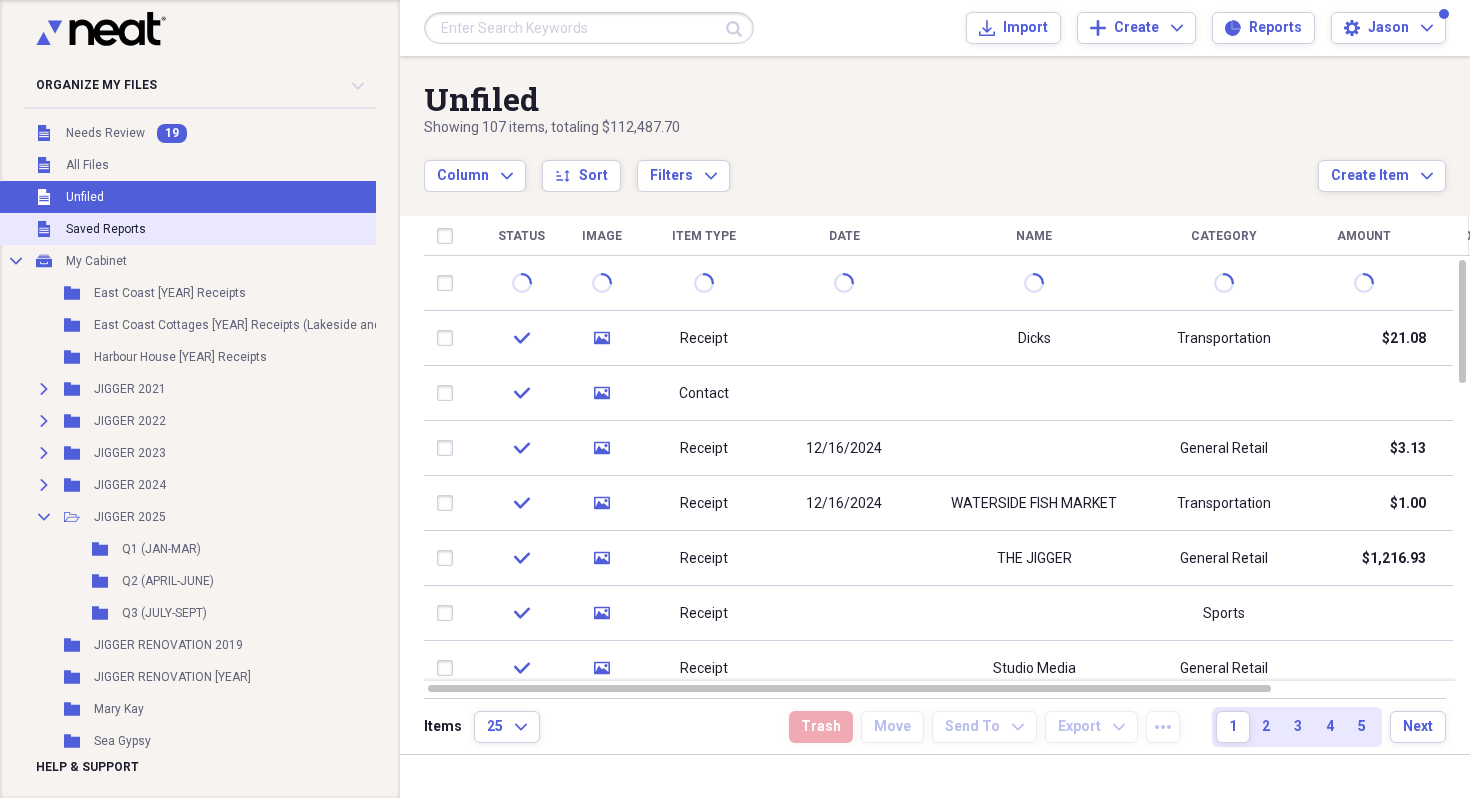 click on "Unfiled Saved Reports" at bounding box center (258, 229) 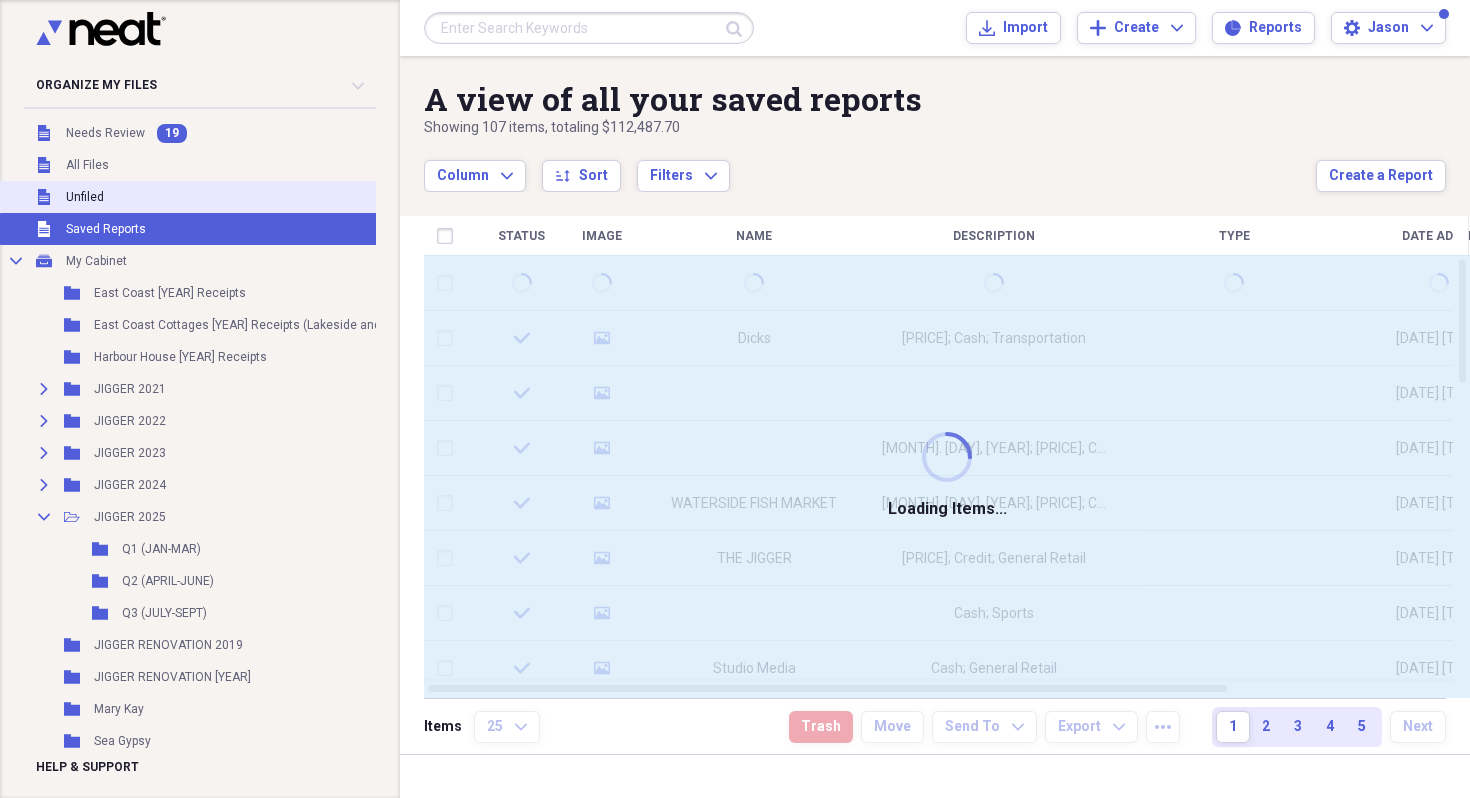 click on "Unfiled Unfiled" at bounding box center [258, 197] 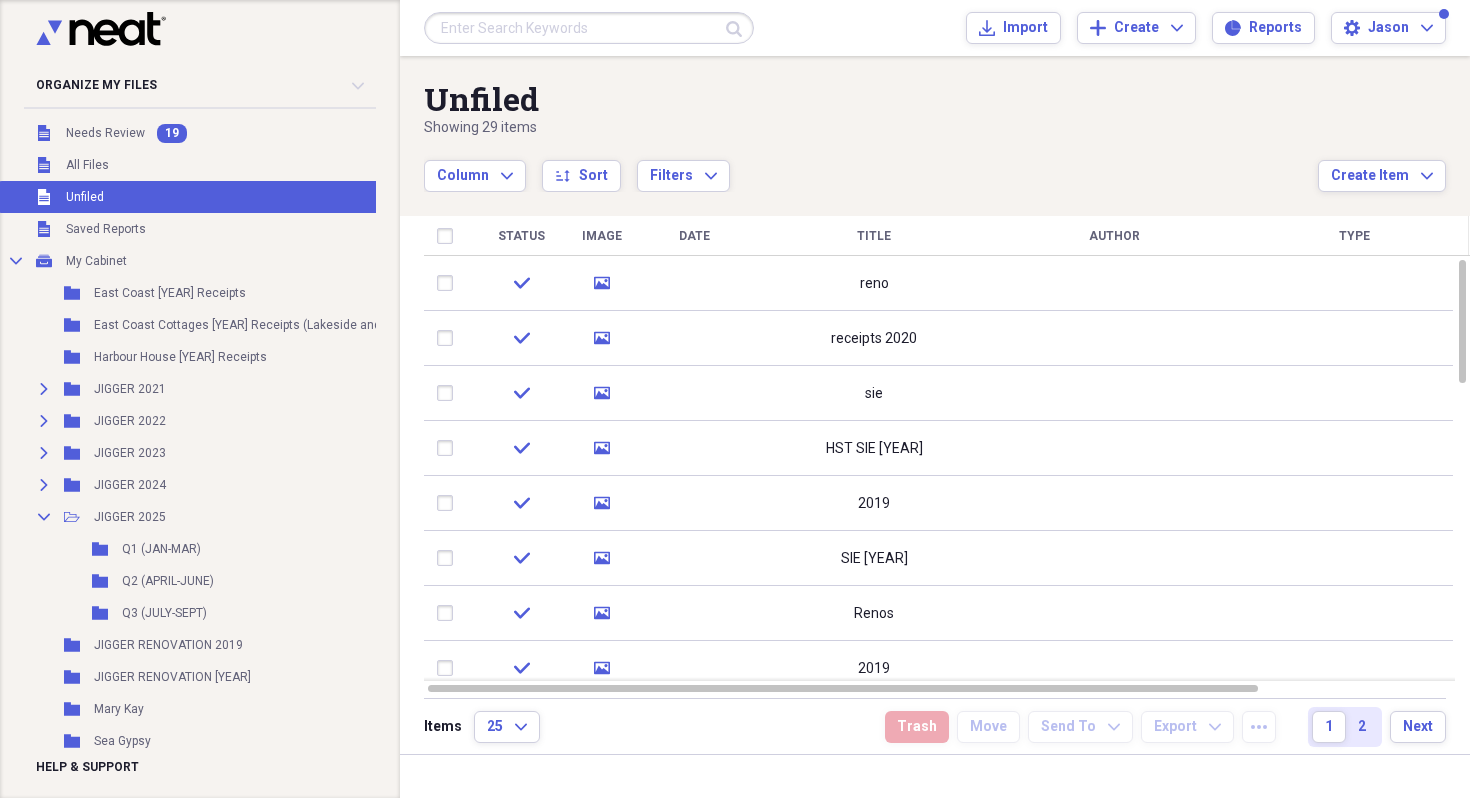 click on "Unfiled Unfiled" at bounding box center [258, 197] 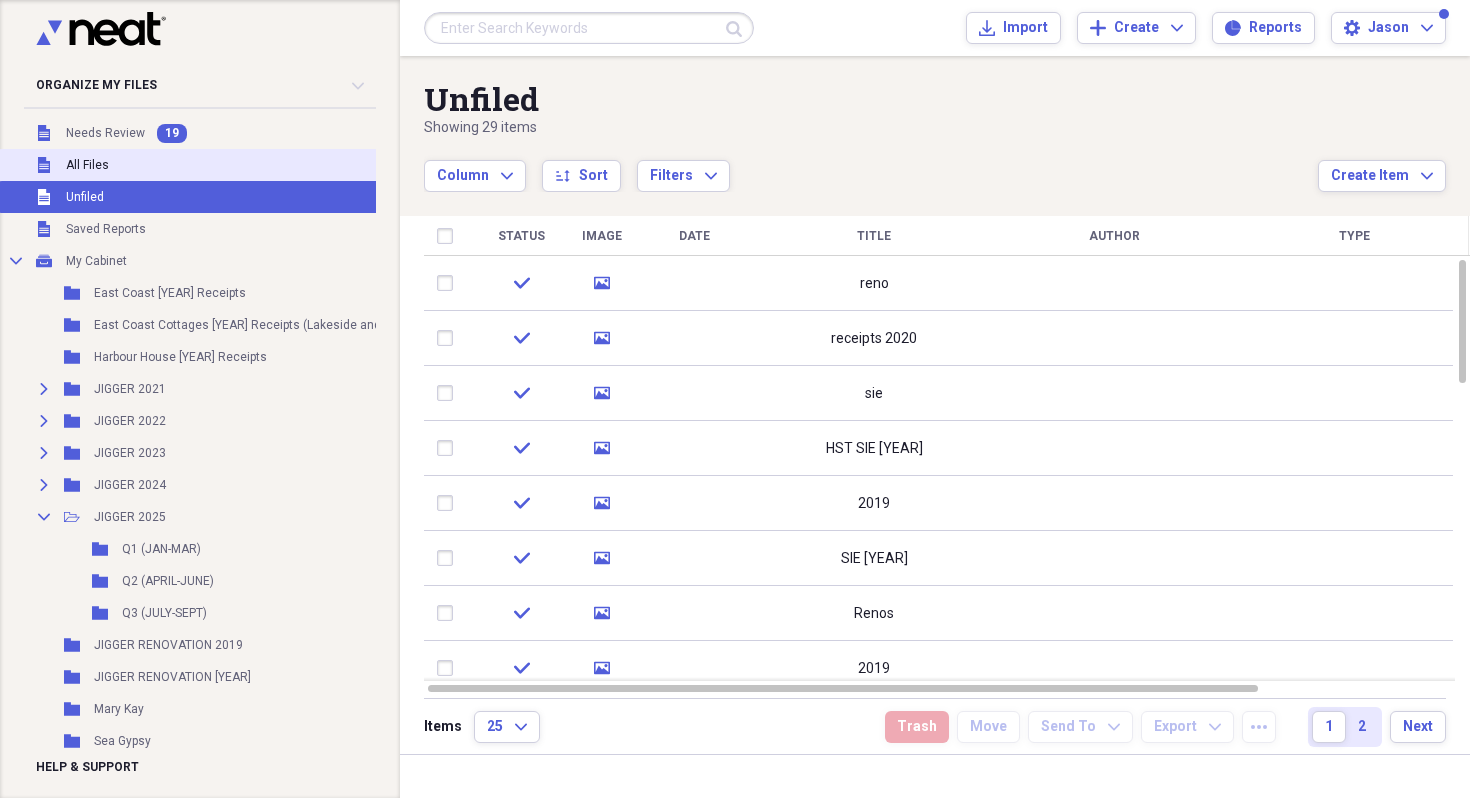 click on "Unfiled All Files" at bounding box center (258, 165) 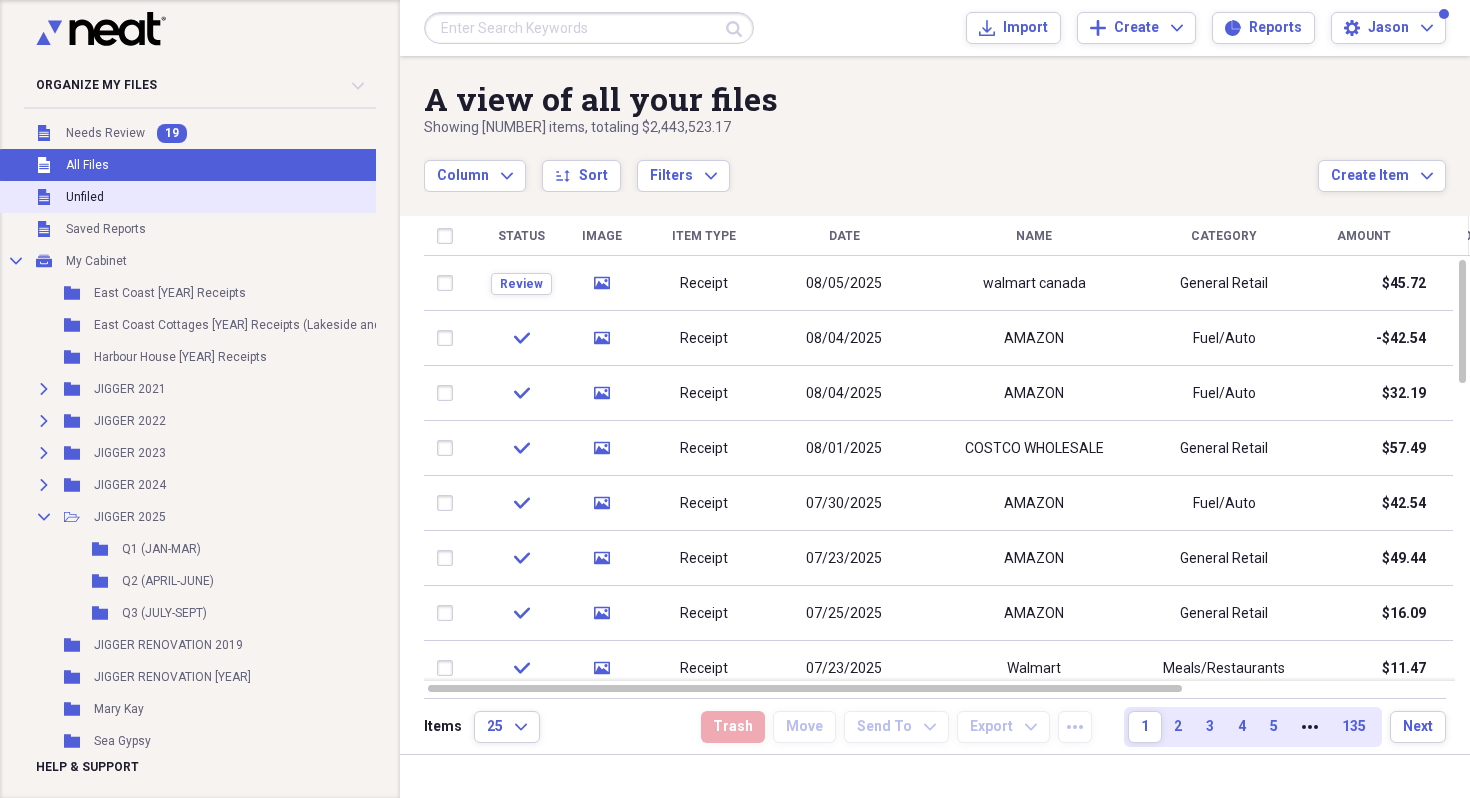 click on "Unfiled Unfiled" at bounding box center (258, 197) 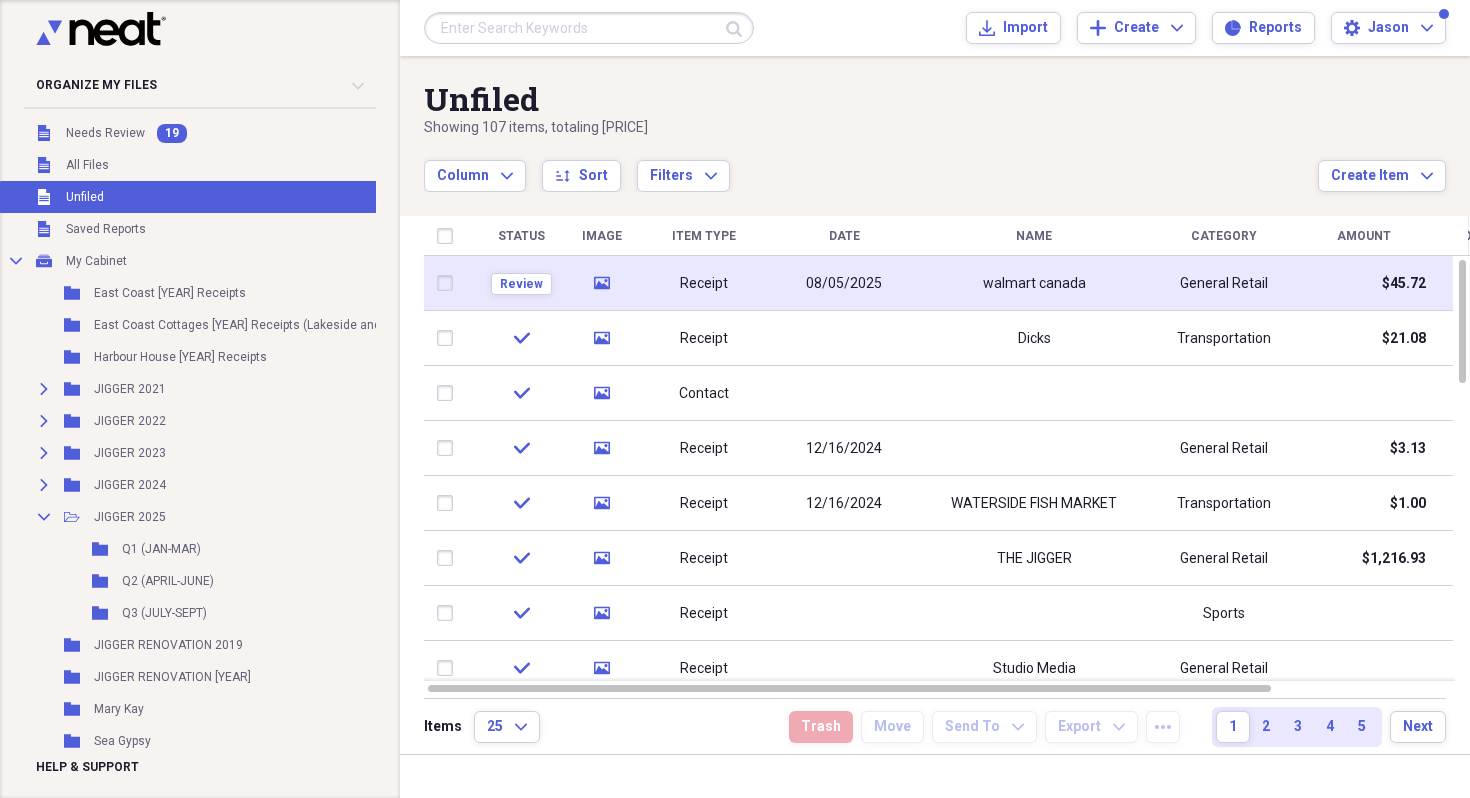 click on "08/05/2025" at bounding box center [844, 283] 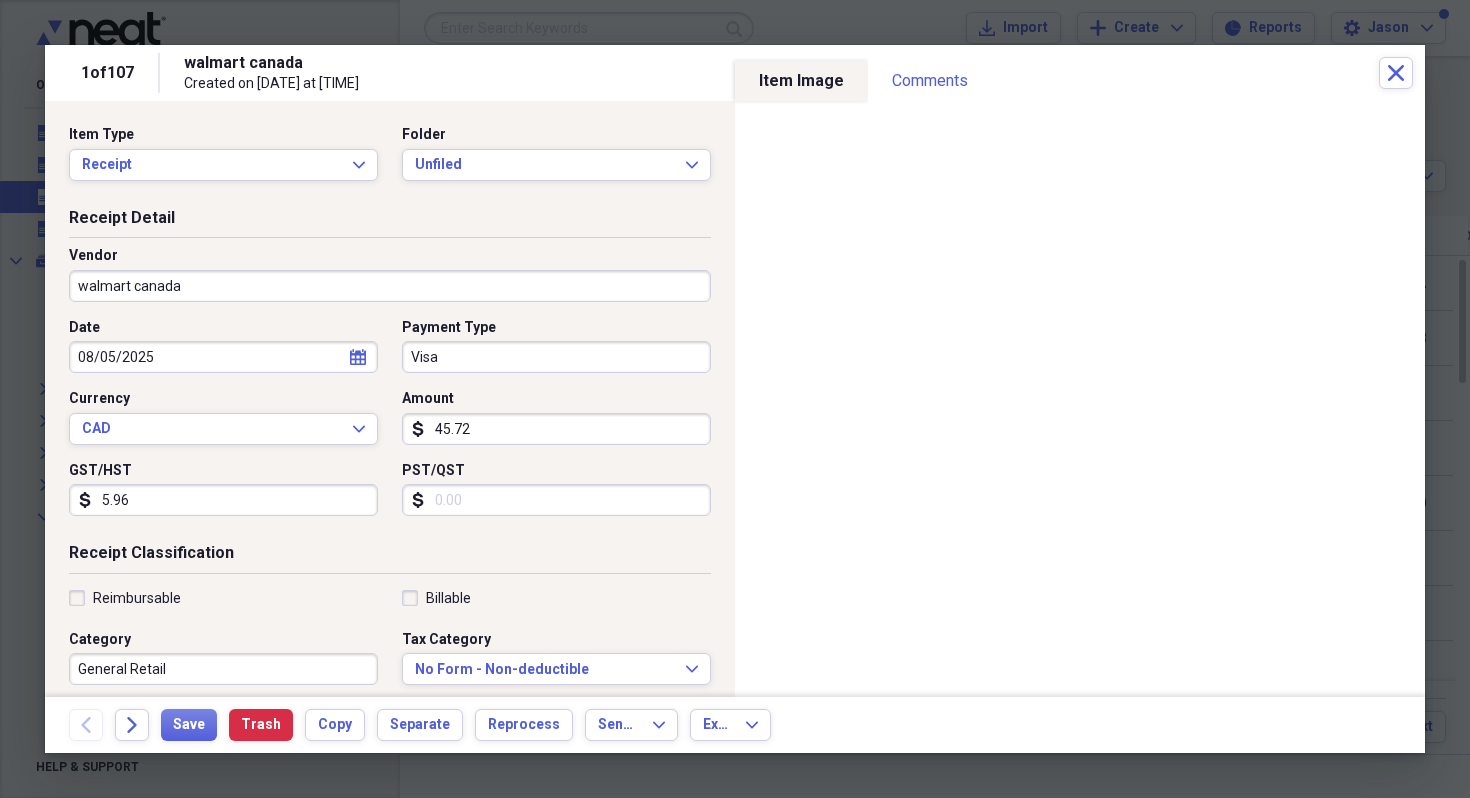 click on "Folder" at bounding box center (556, 135) 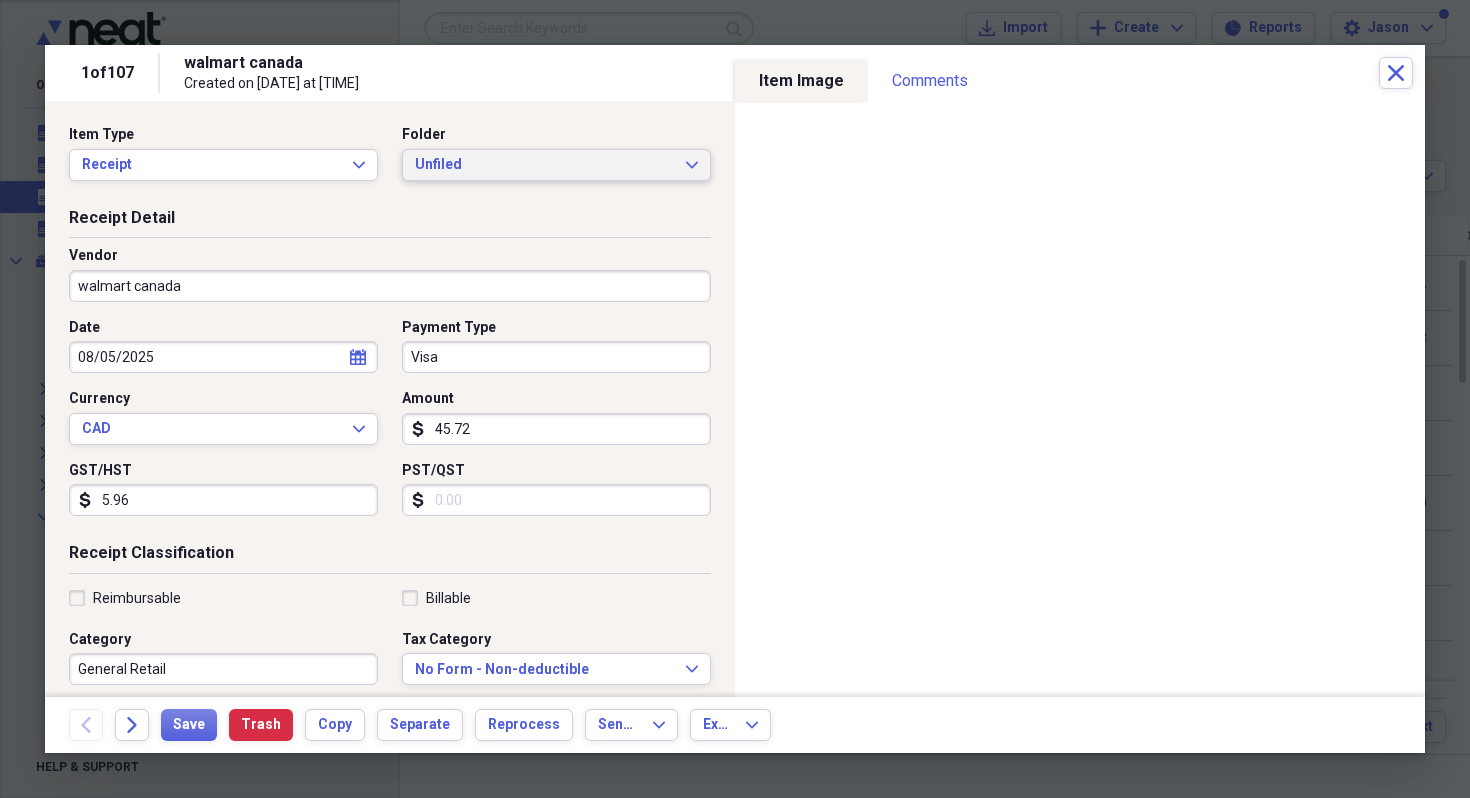 click on "Unfiled" at bounding box center [544, 165] 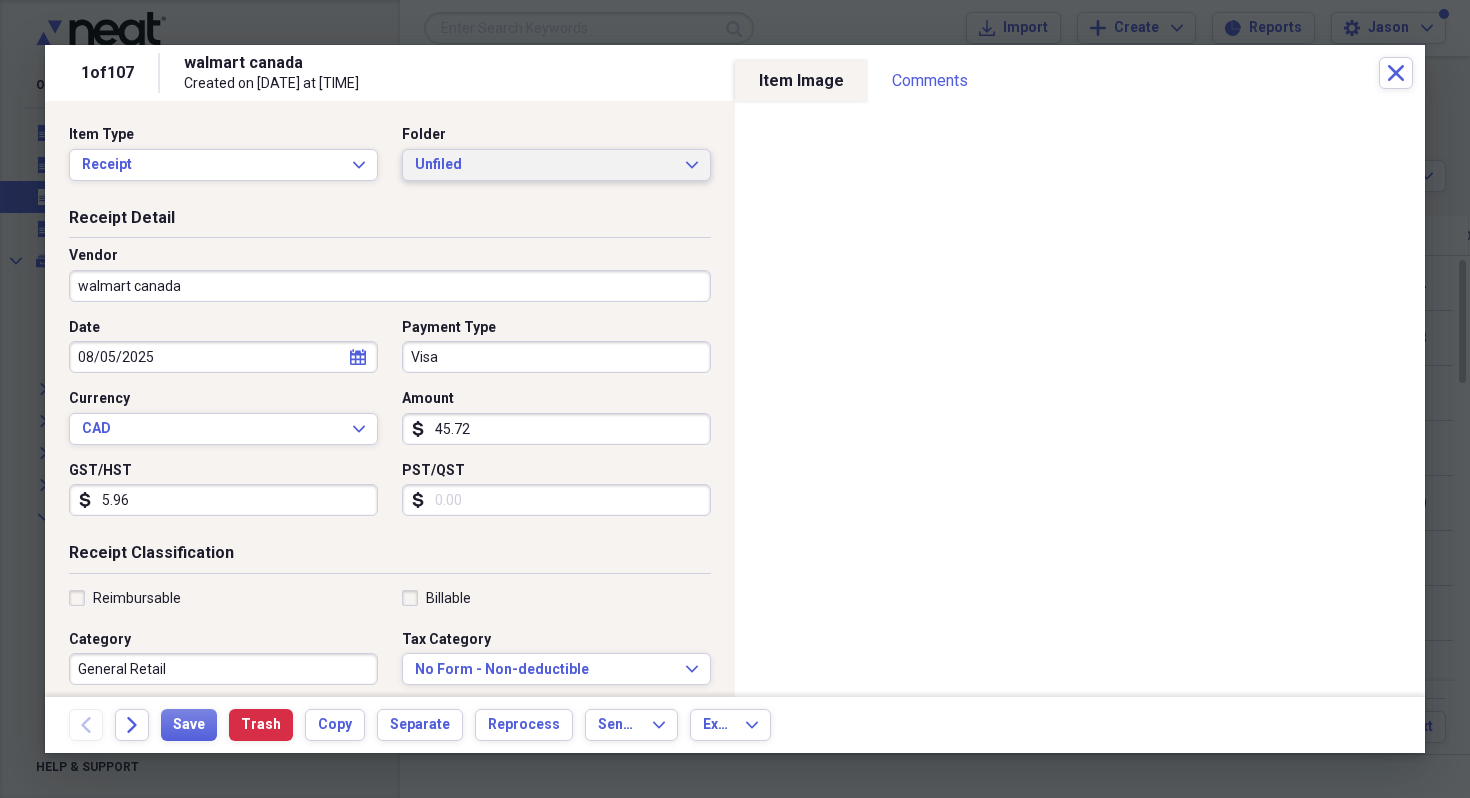 click on "Item Type Receipt Expand Folder Unfiled Expand" at bounding box center (390, 161) 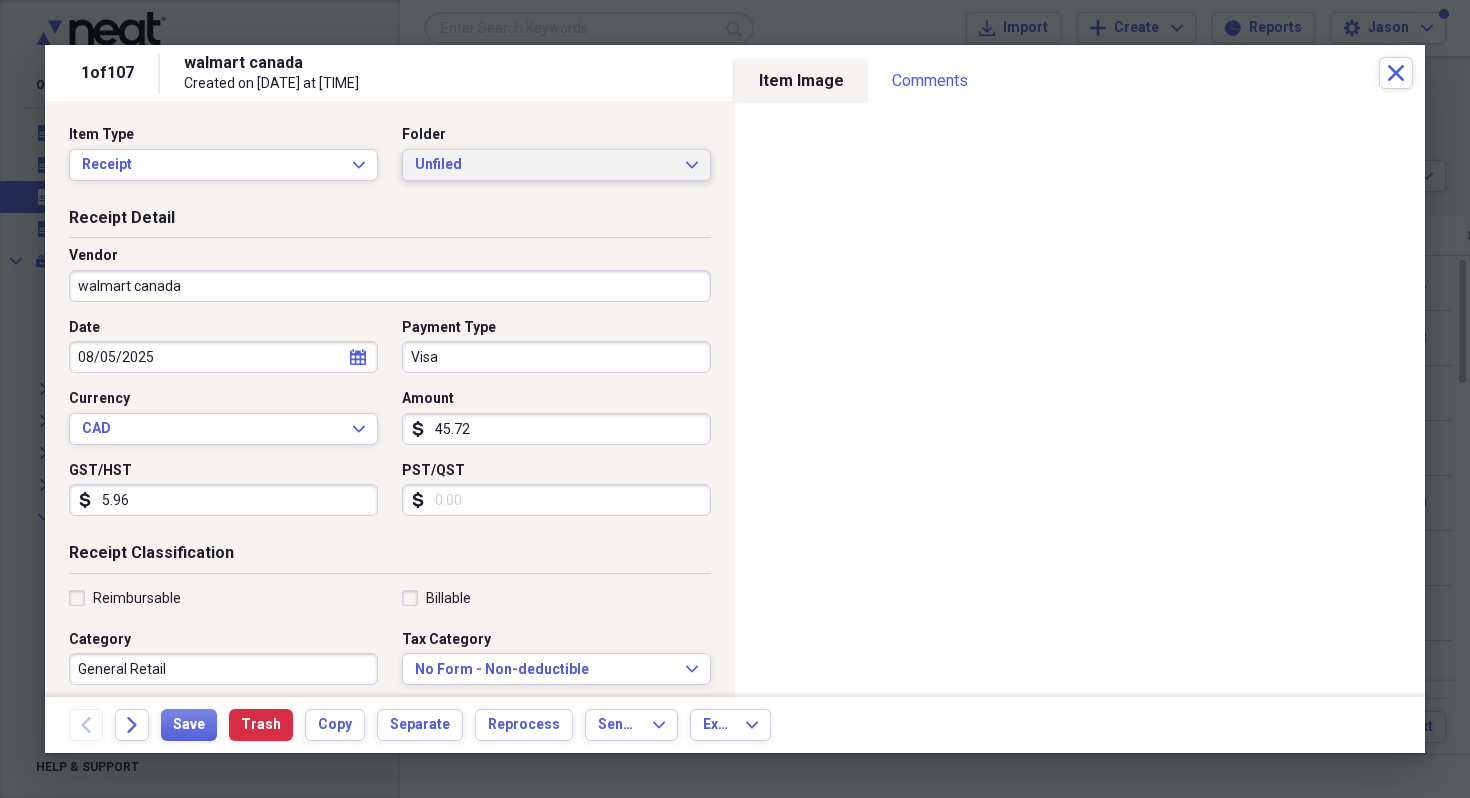 click on "Unfiled Expand" at bounding box center (556, 165) 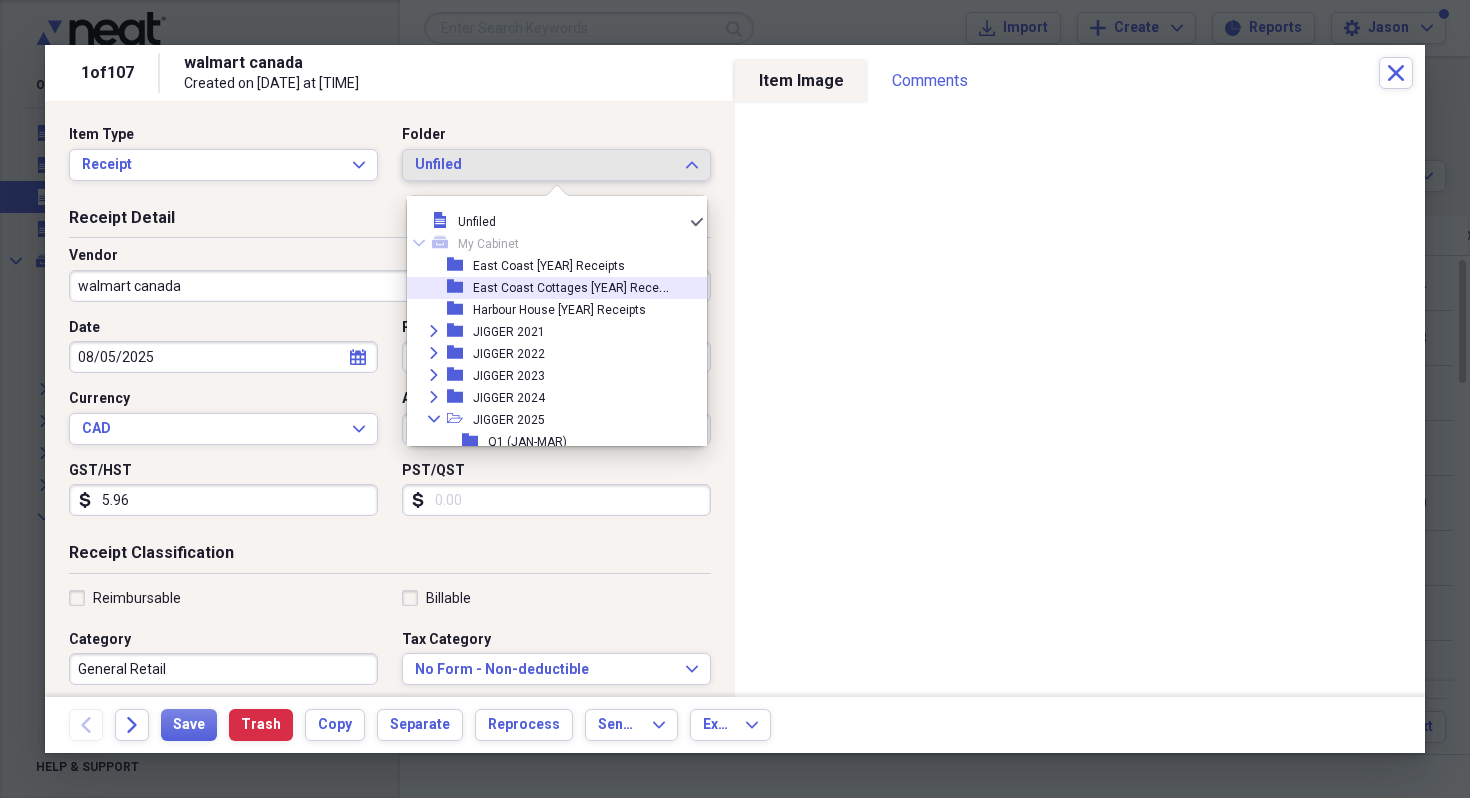 click on "East Coast Cottages [YEAR] Receipts (Lakeside and Horsechops)" at bounding box center [571, 288] 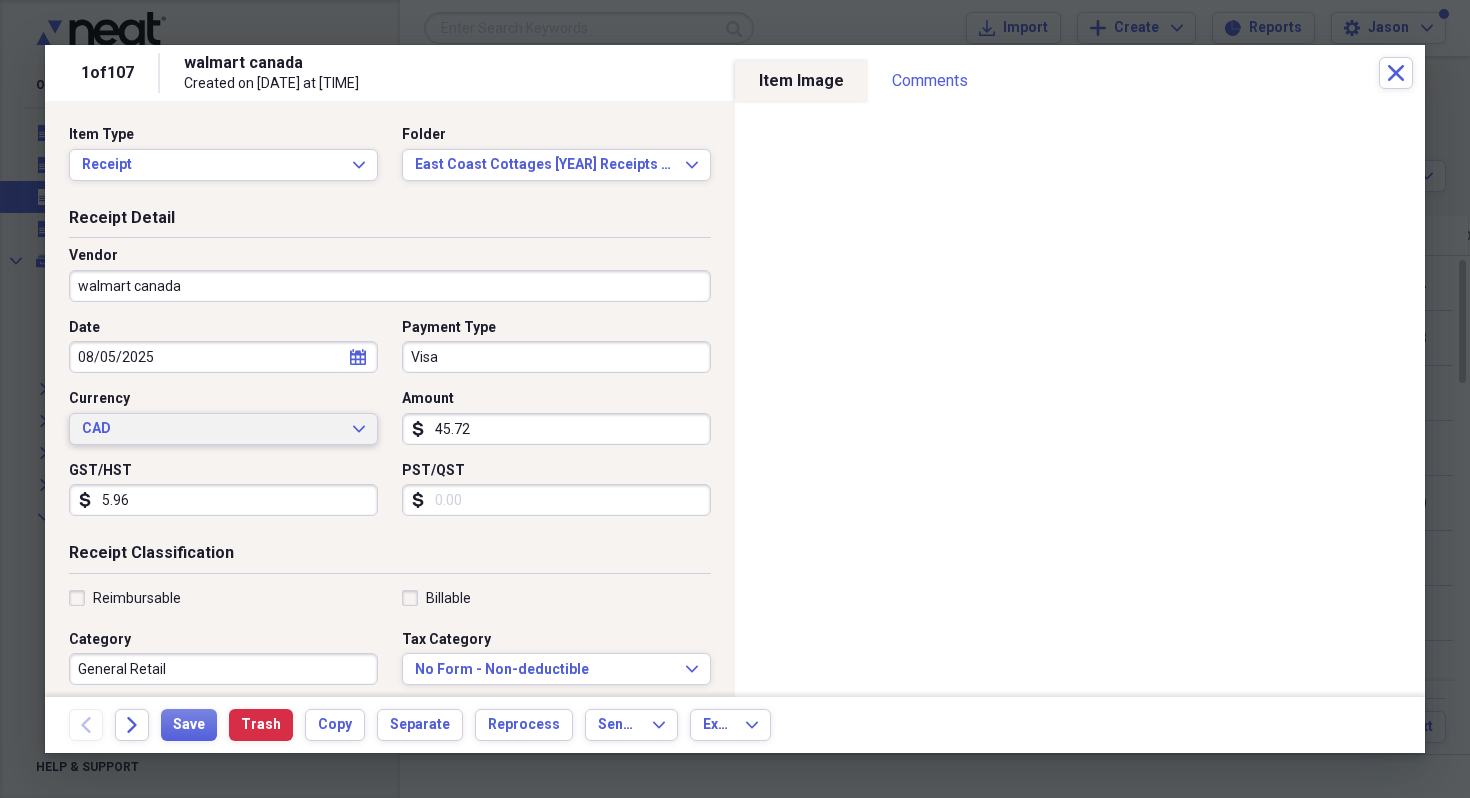 click on "CAD" at bounding box center [211, 429] 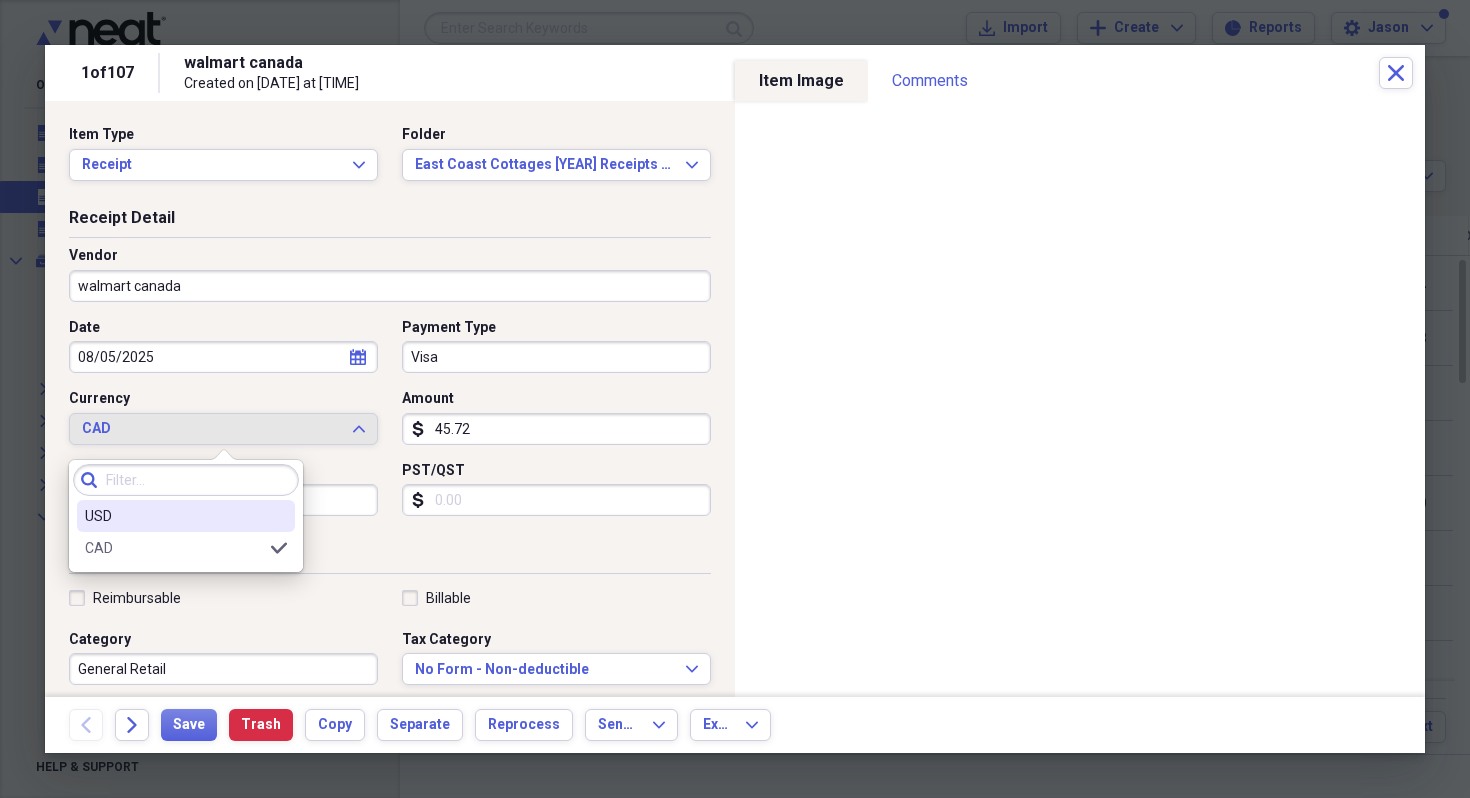 click on "USD" at bounding box center [186, 516] 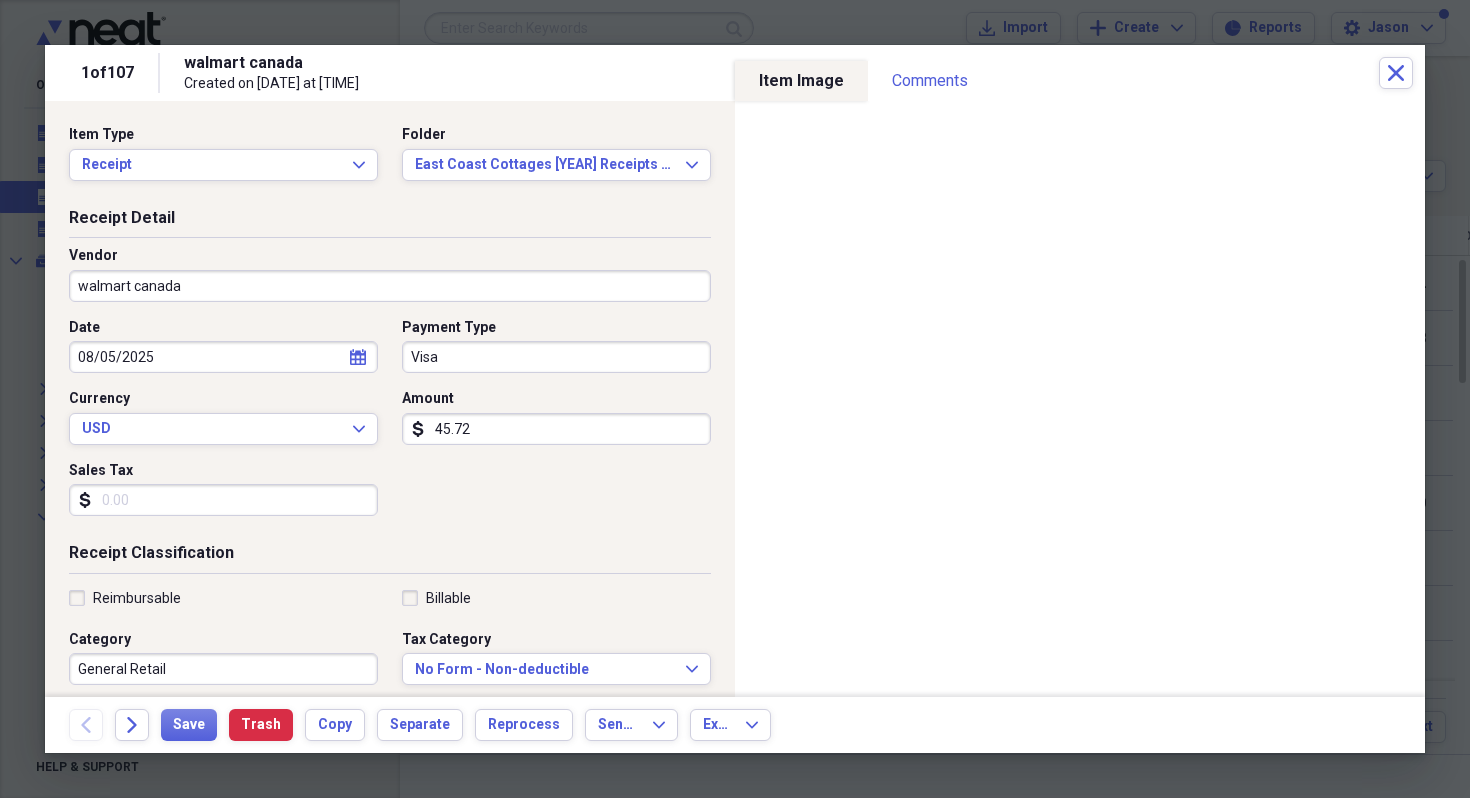 click on "Sales Tax" at bounding box center (223, 471) 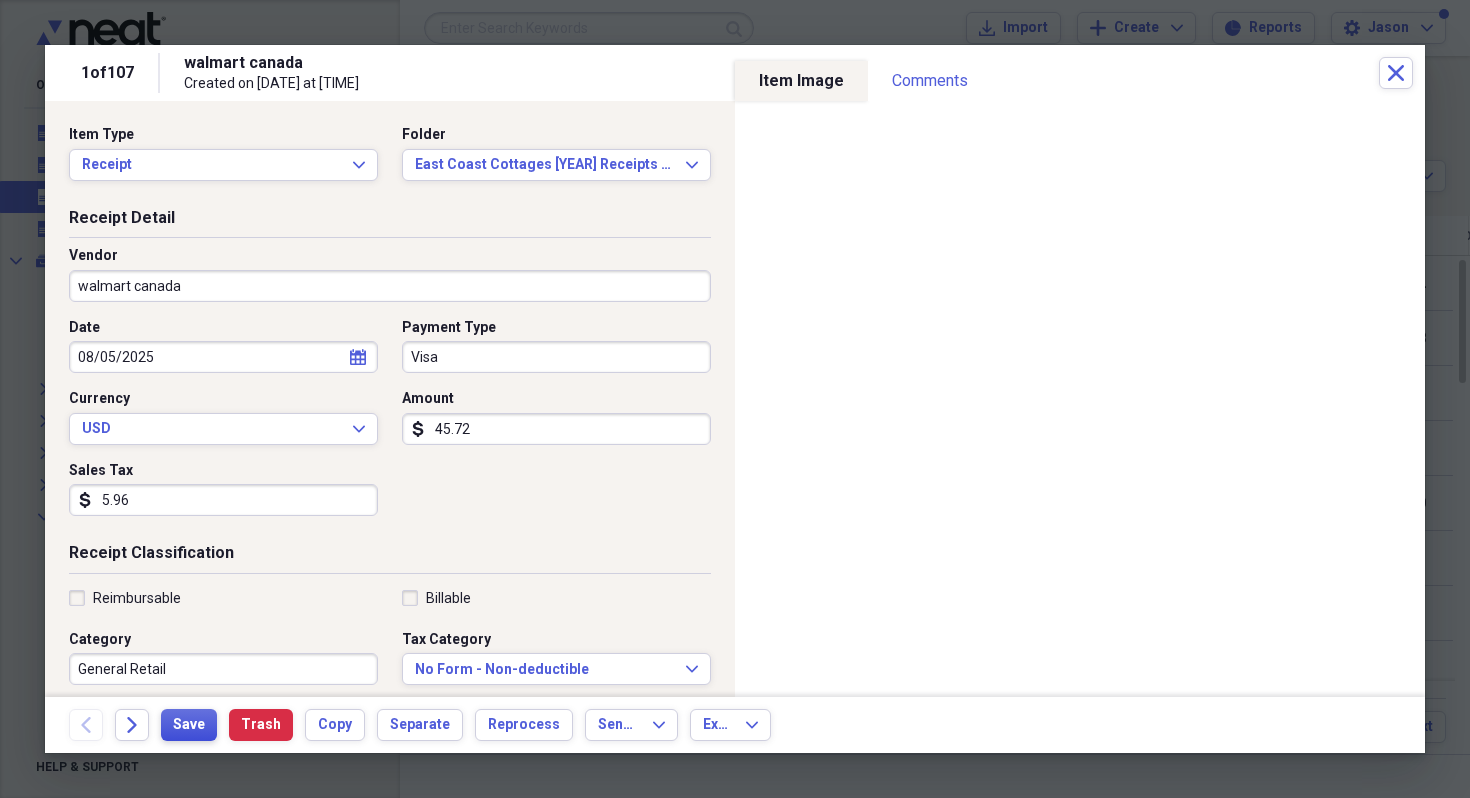 type on "5.96" 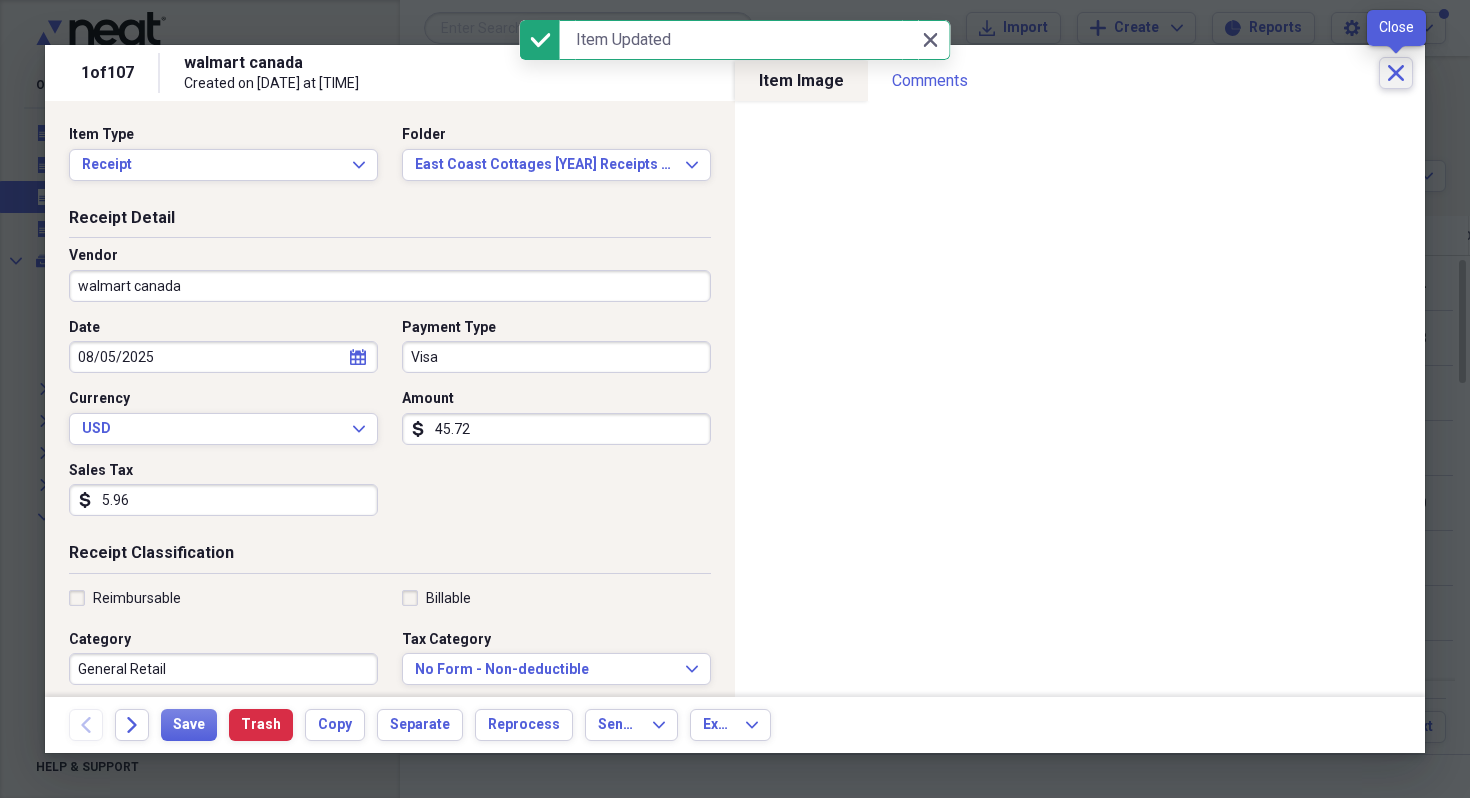 click on "Close" at bounding box center [1396, 73] 